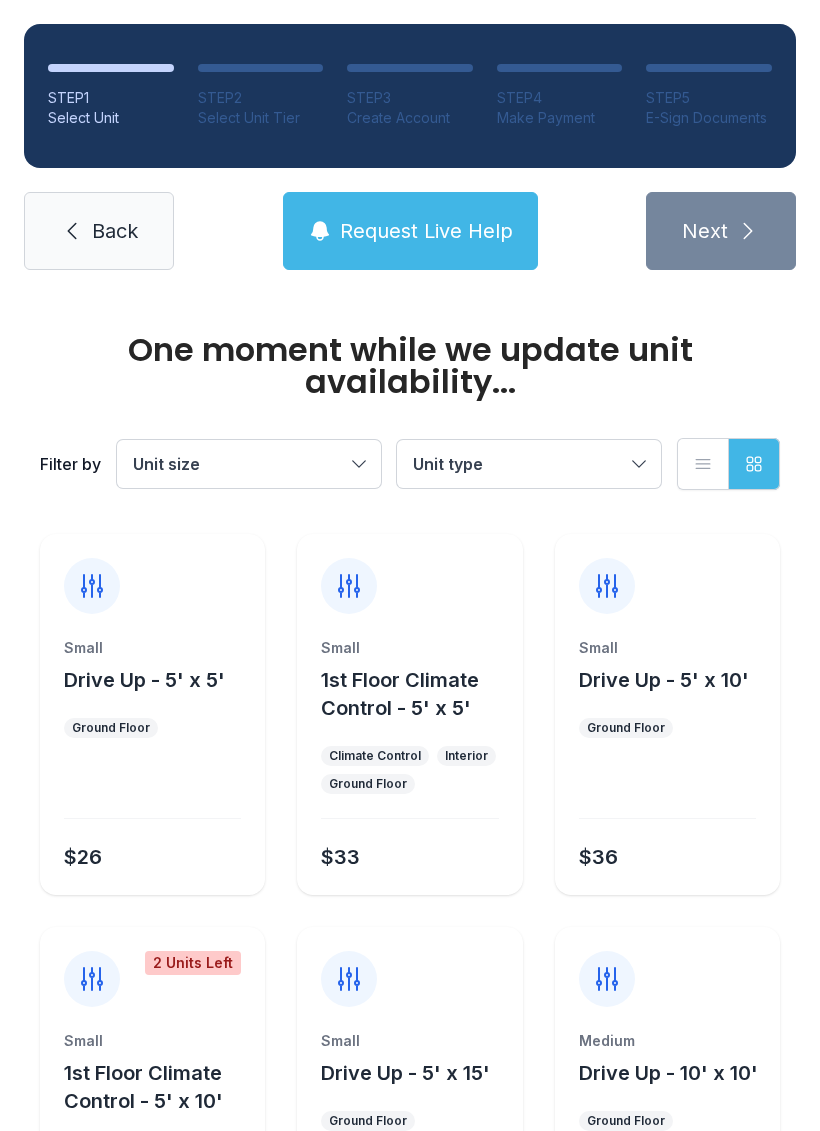 scroll, scrollTop: 0, scrollLeft: 0, axis: both 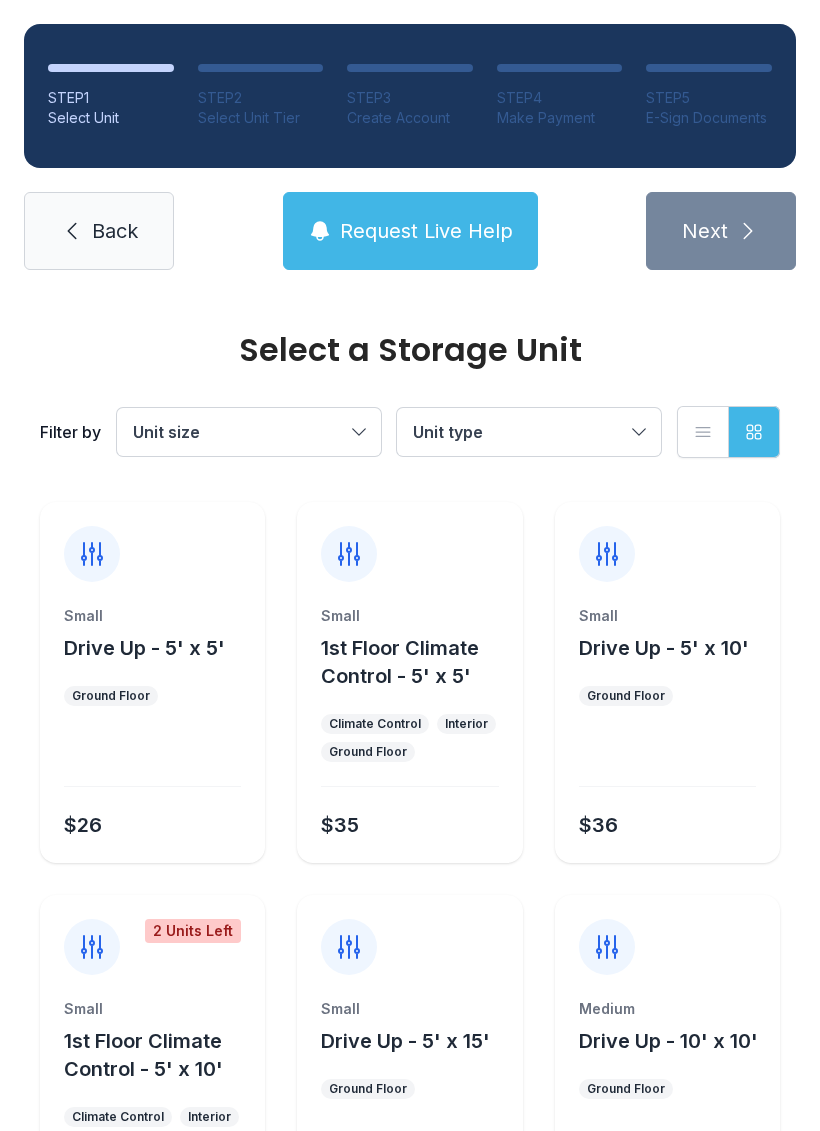 click at bounding box center [152, 758] 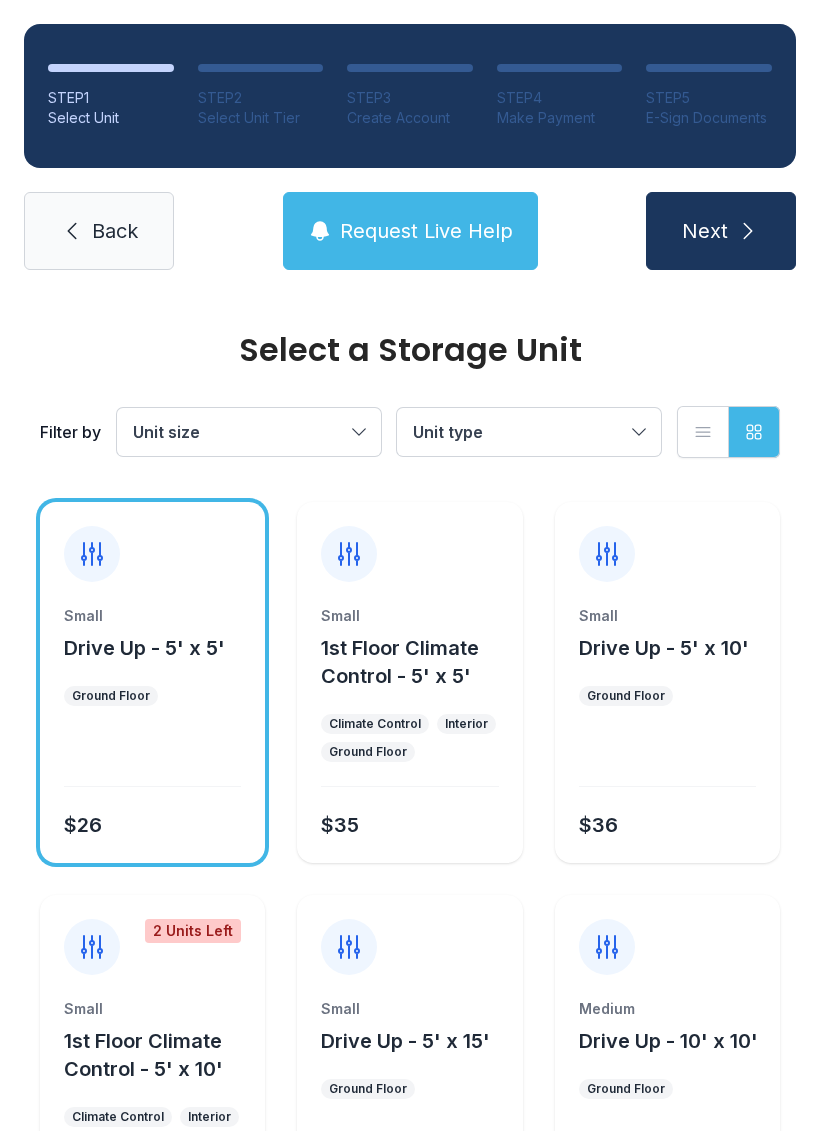 click on "Small Drive Up - 5' x 5' Ground Floor $26" at bounding box center [152, 734] 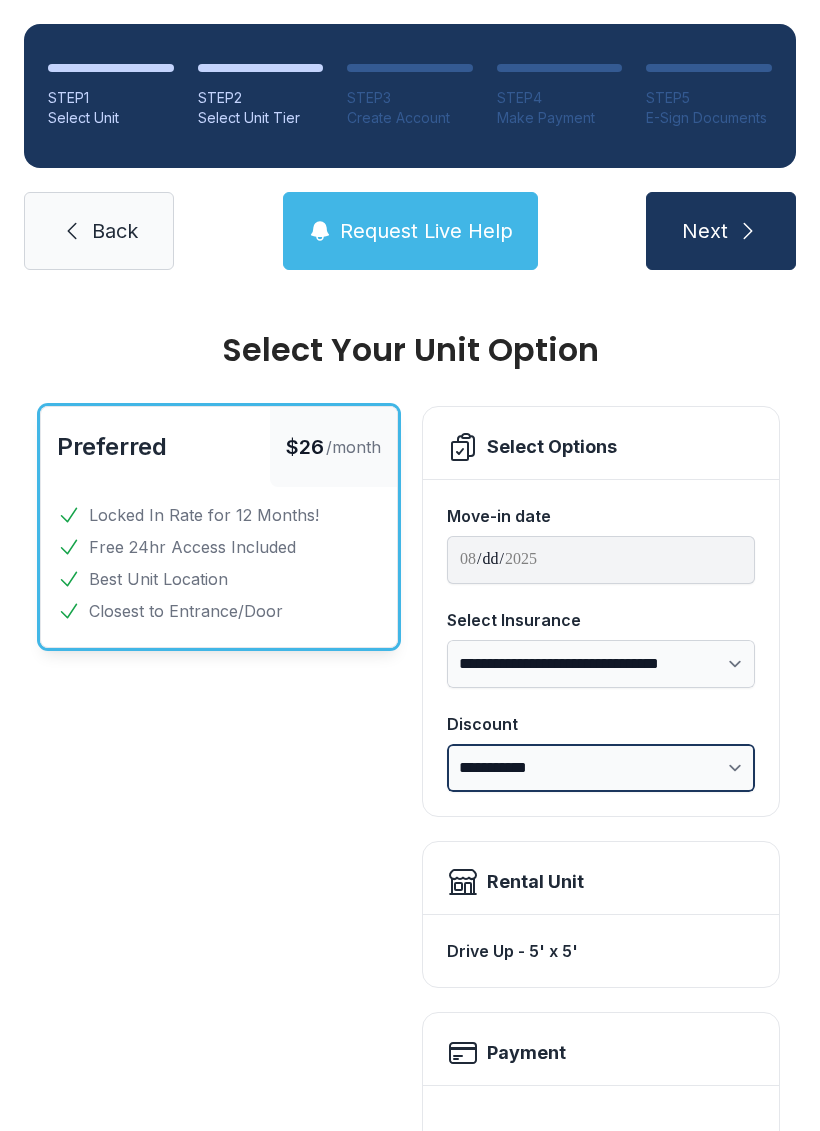 click on "**********" at bounding box center (601, 768) 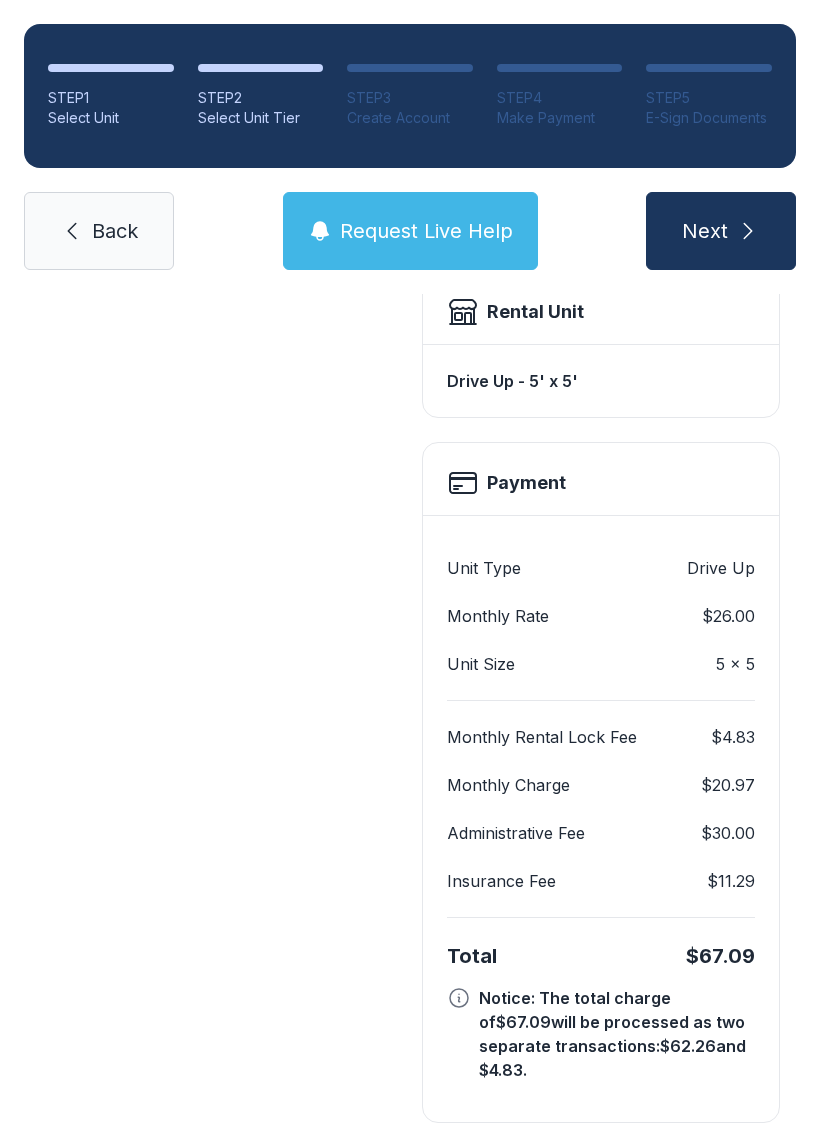 scroll, scrollTop: 569, scrollLeft: 0, axis: vertical 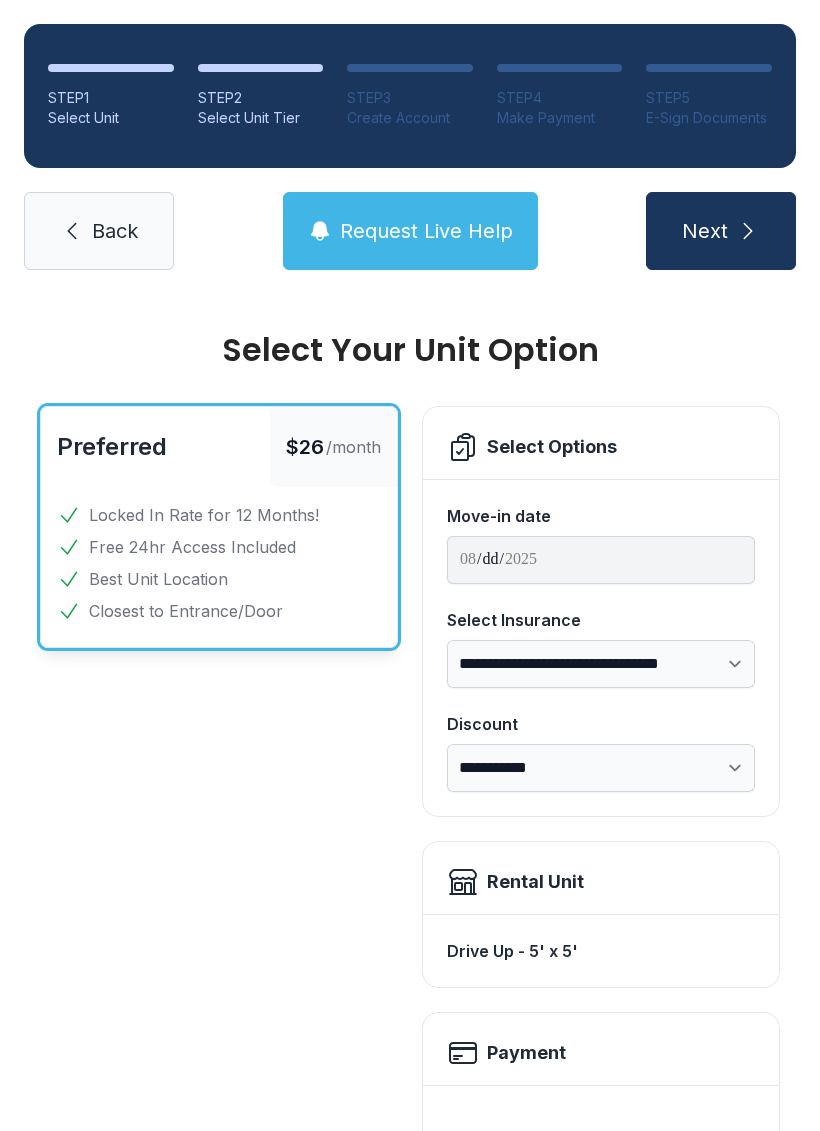 click on "Back" at bounding box center (99, 231) 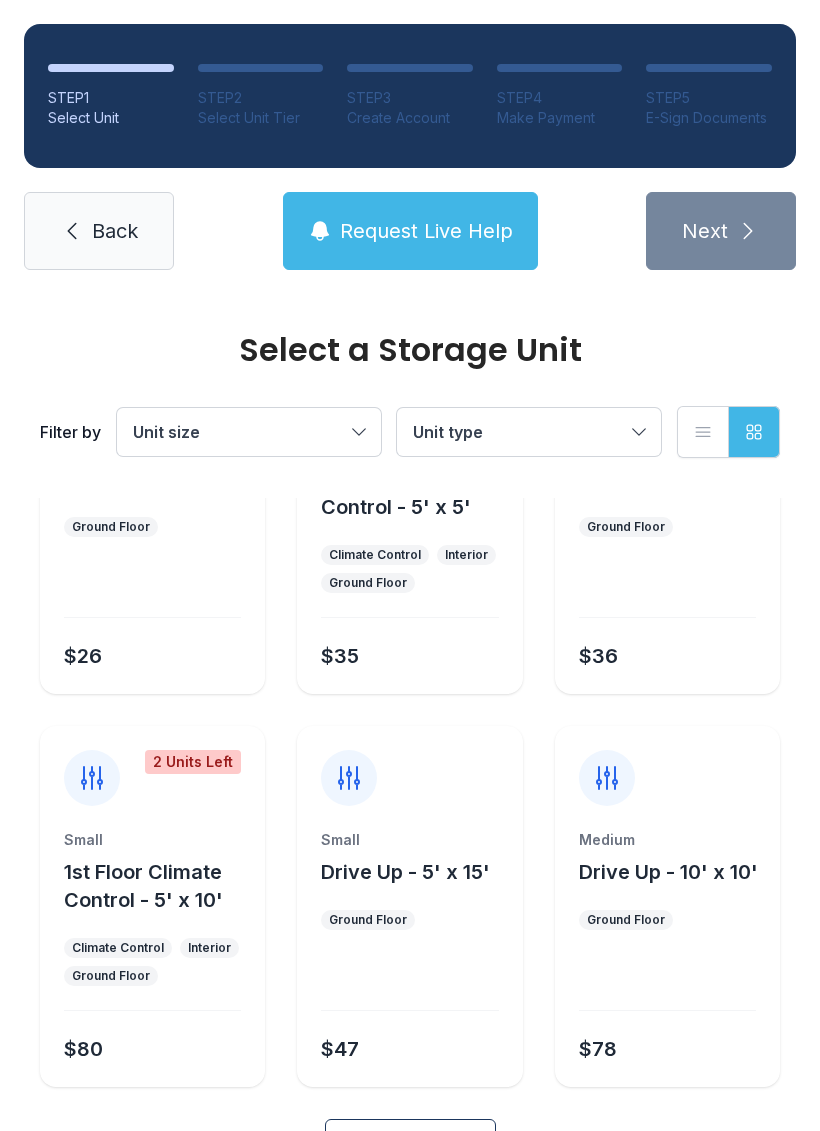 scroll, scrollTop: 237, scrollLeft: 0, axis: vertical 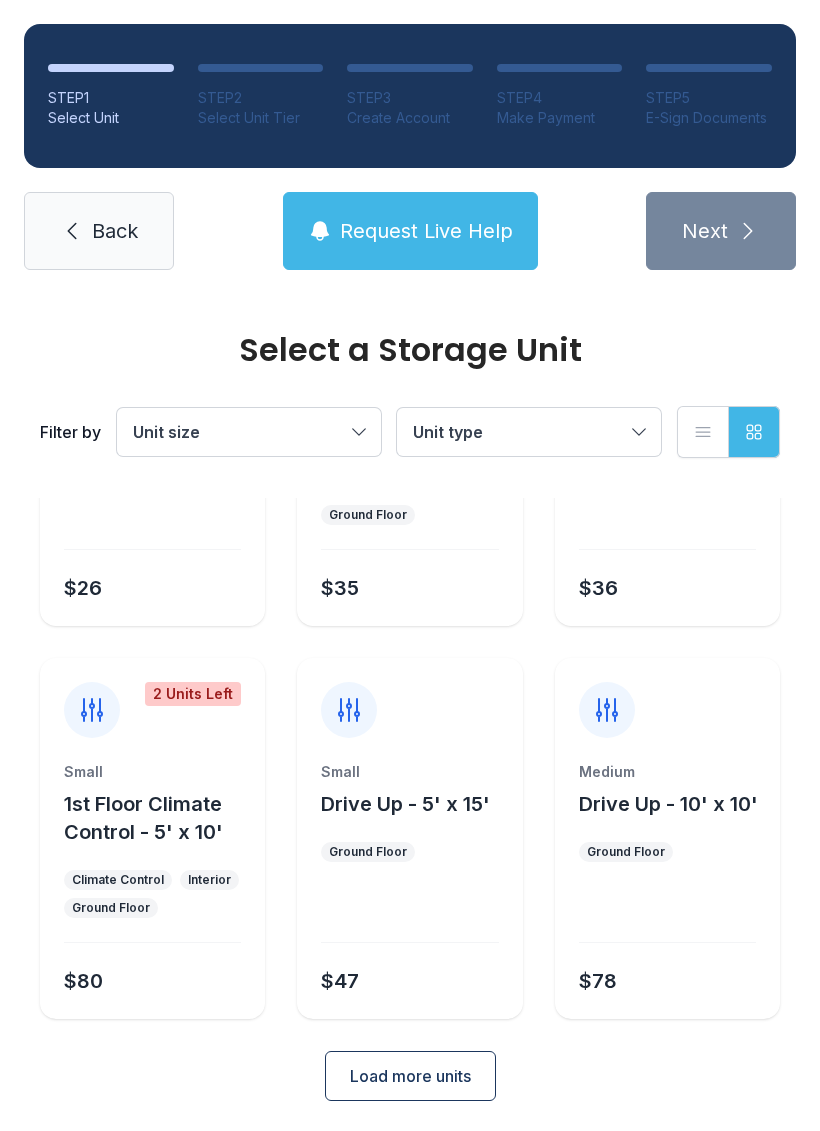 click on "1st Floor Climate Control - 5' x 10'" at bounding box center (143, 818) 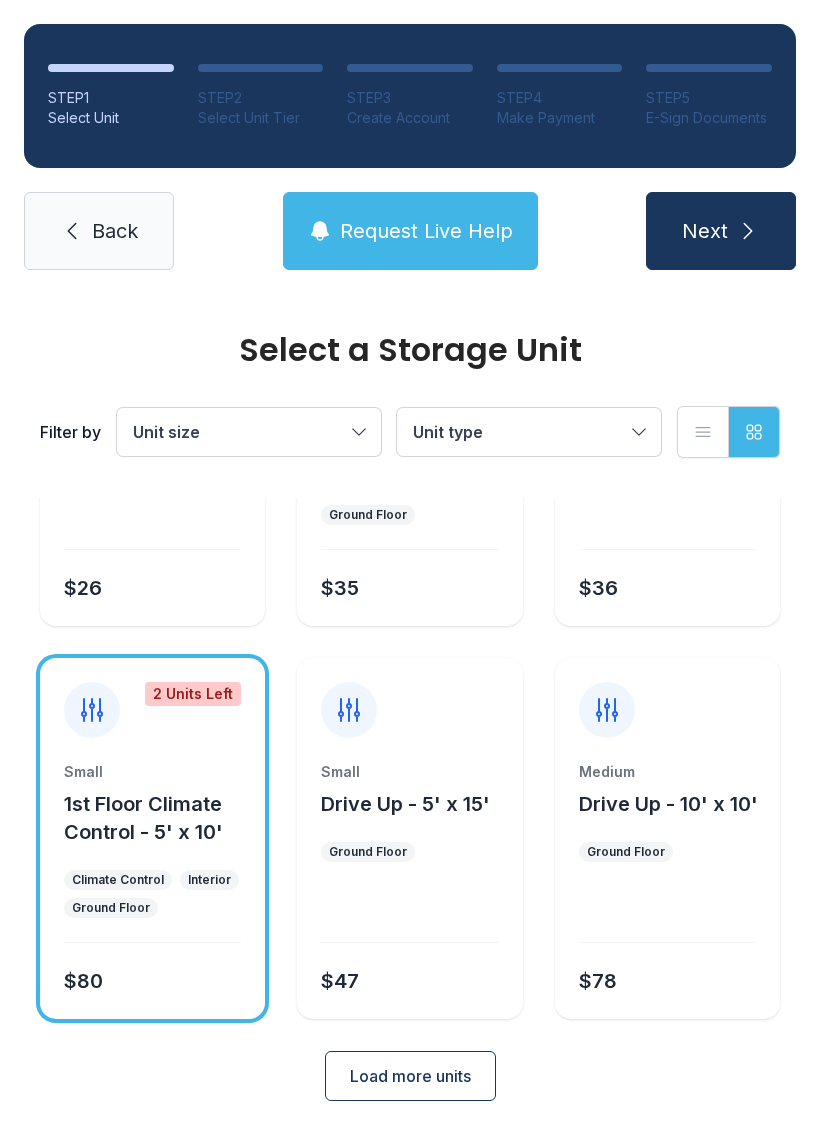 click on "Next" at bounding box center (721, 231) 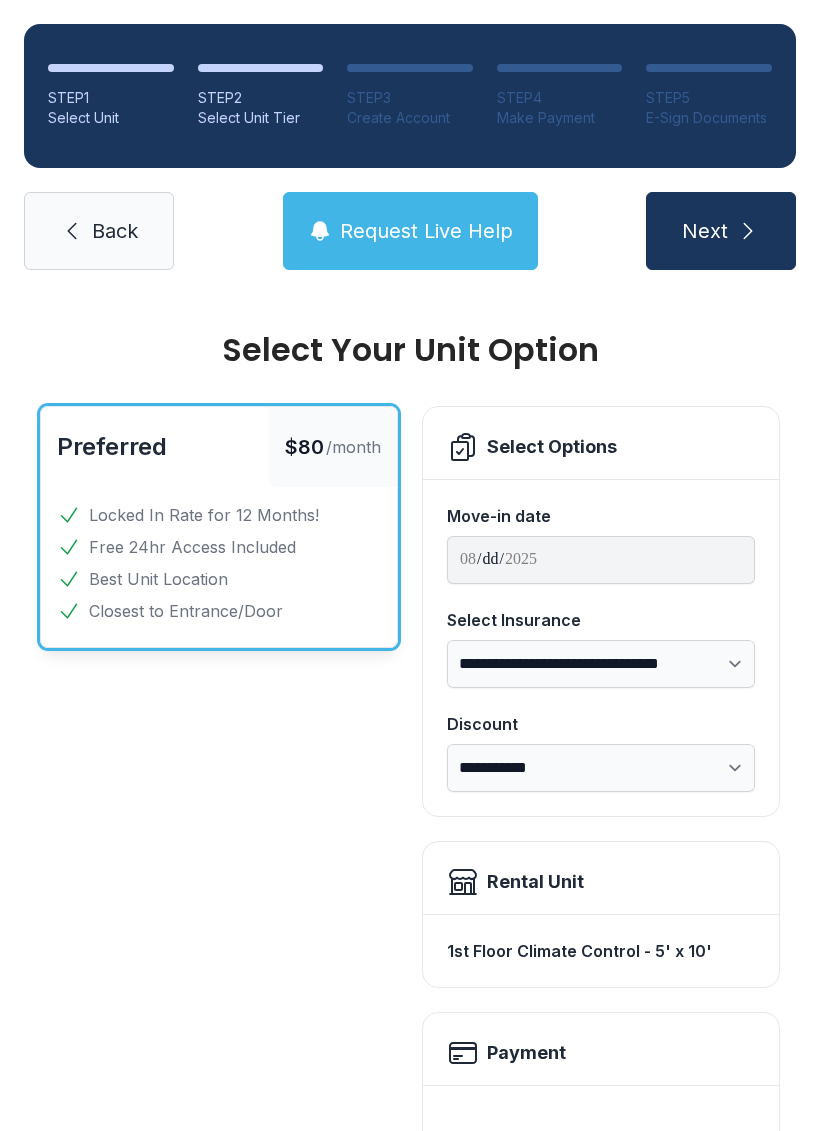 scroll, scrollTop: 0, scrollLeft: 0, axis: both 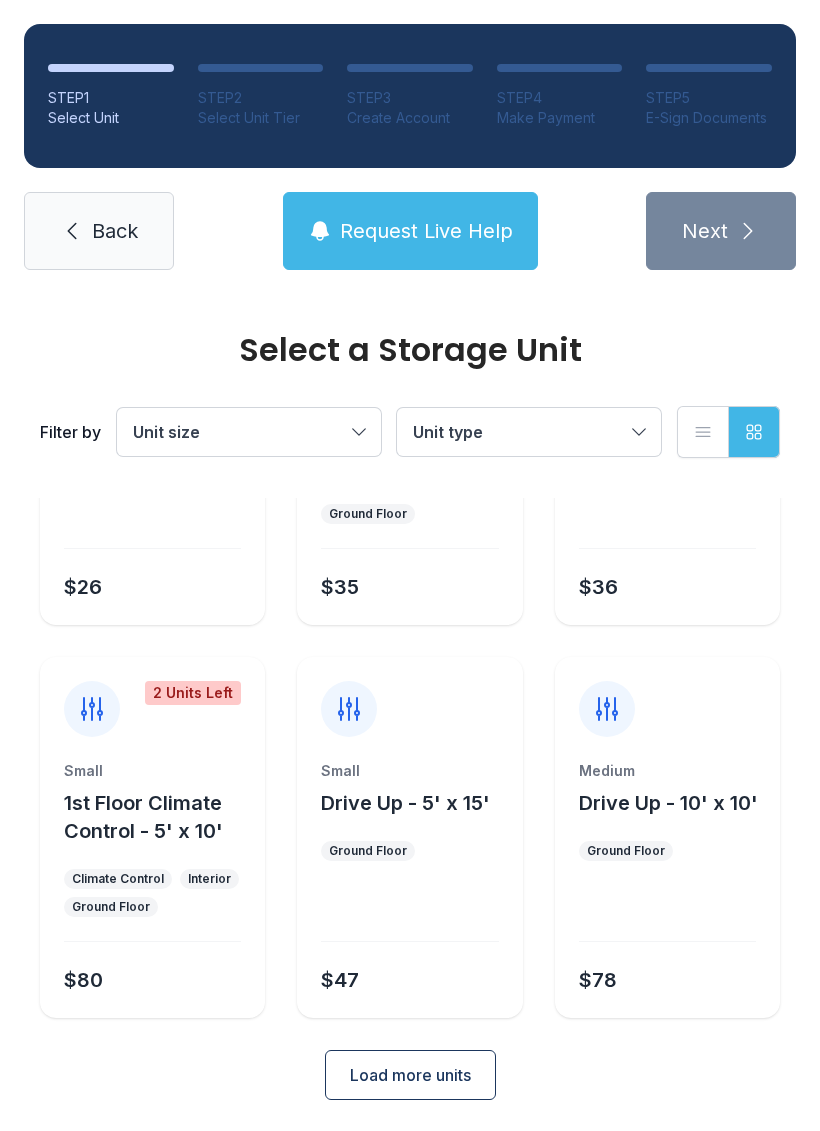 click on "Load more units" at bounding box center [410, 1075] 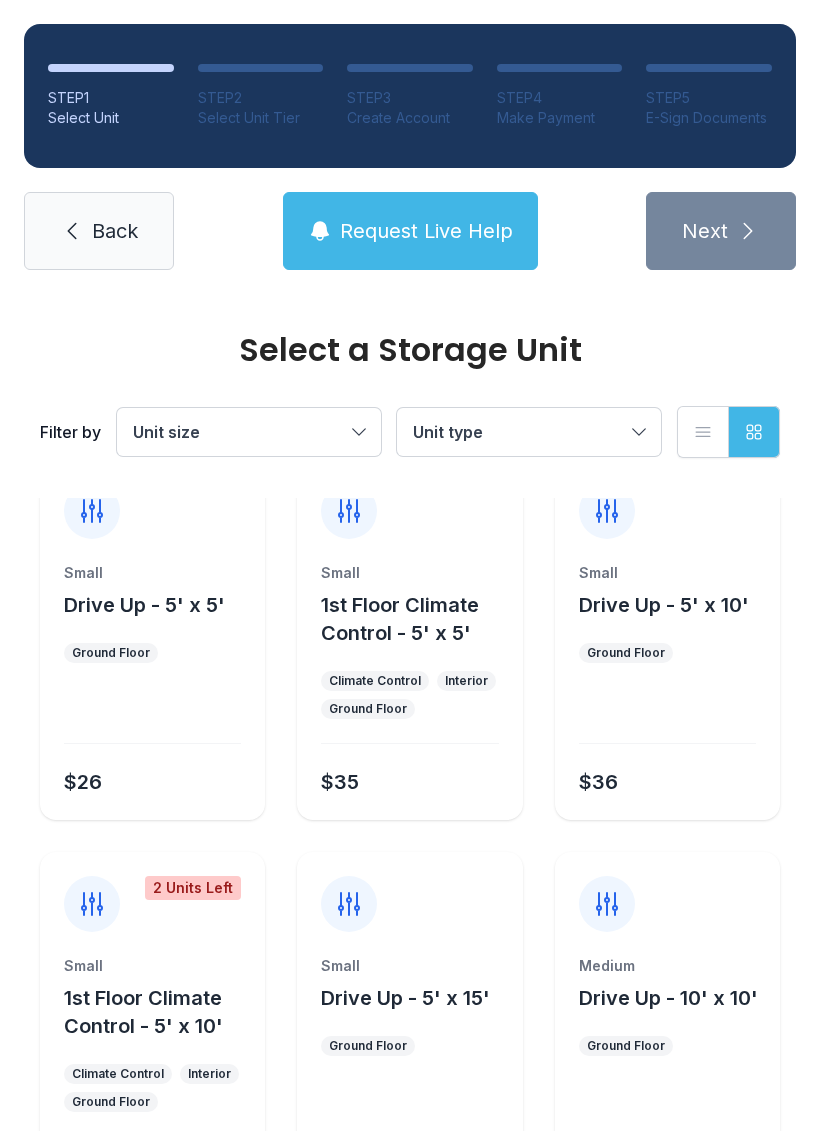 scroll, scrollTop: 42, scrollLeft: 0, axis: vertical 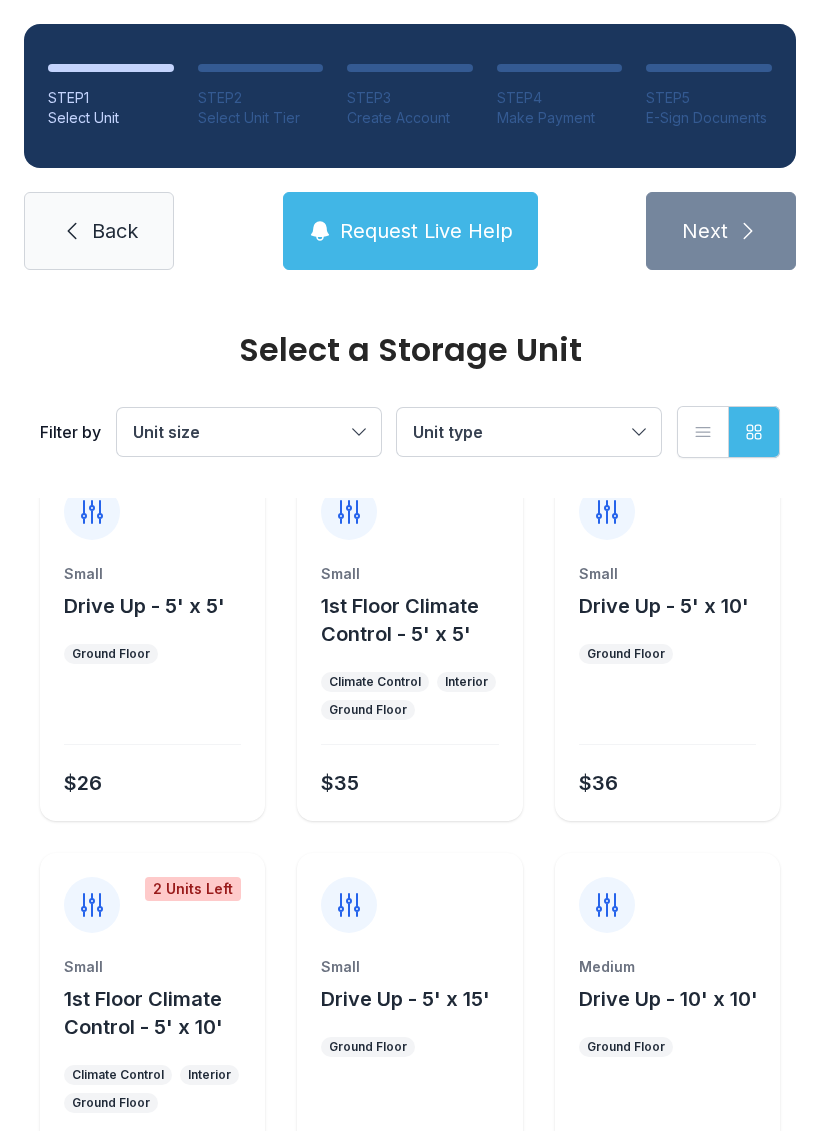 click at bounding box center [667, 716] 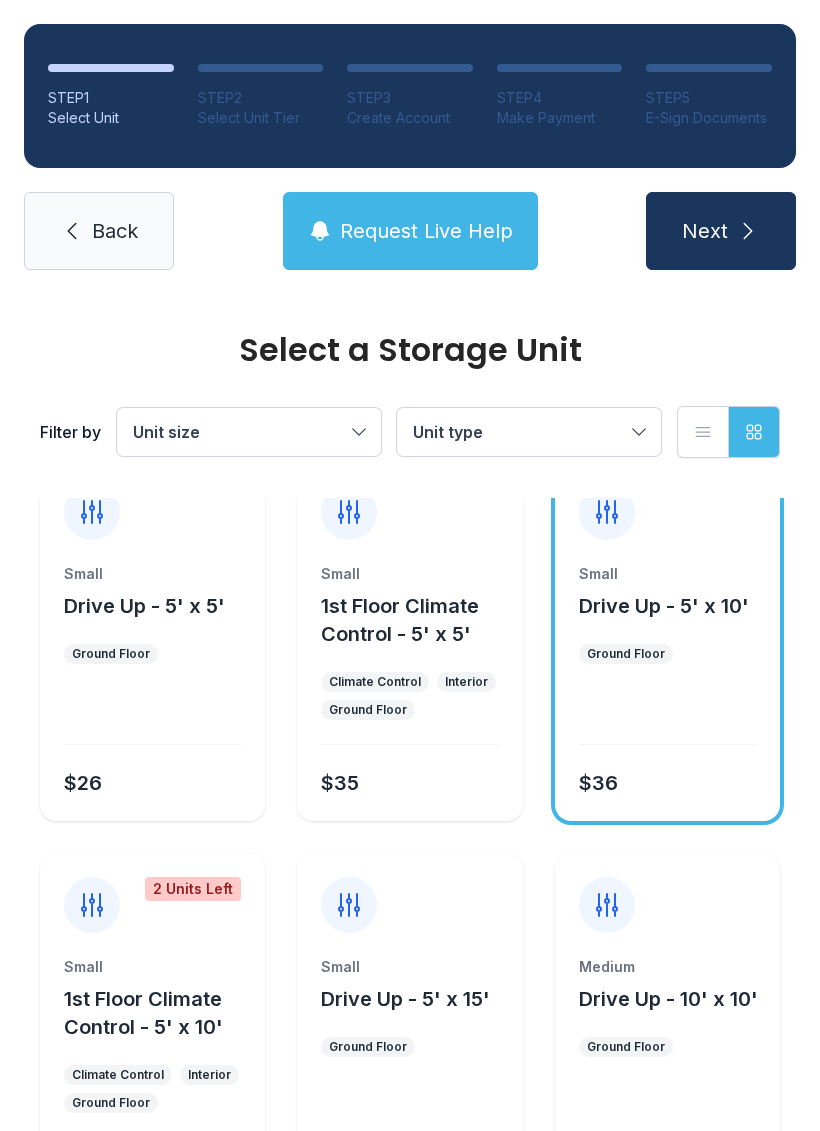 click on "Small Drive Up - 5' x 10' Ground Floor $36" at bounding box center (667, 692) 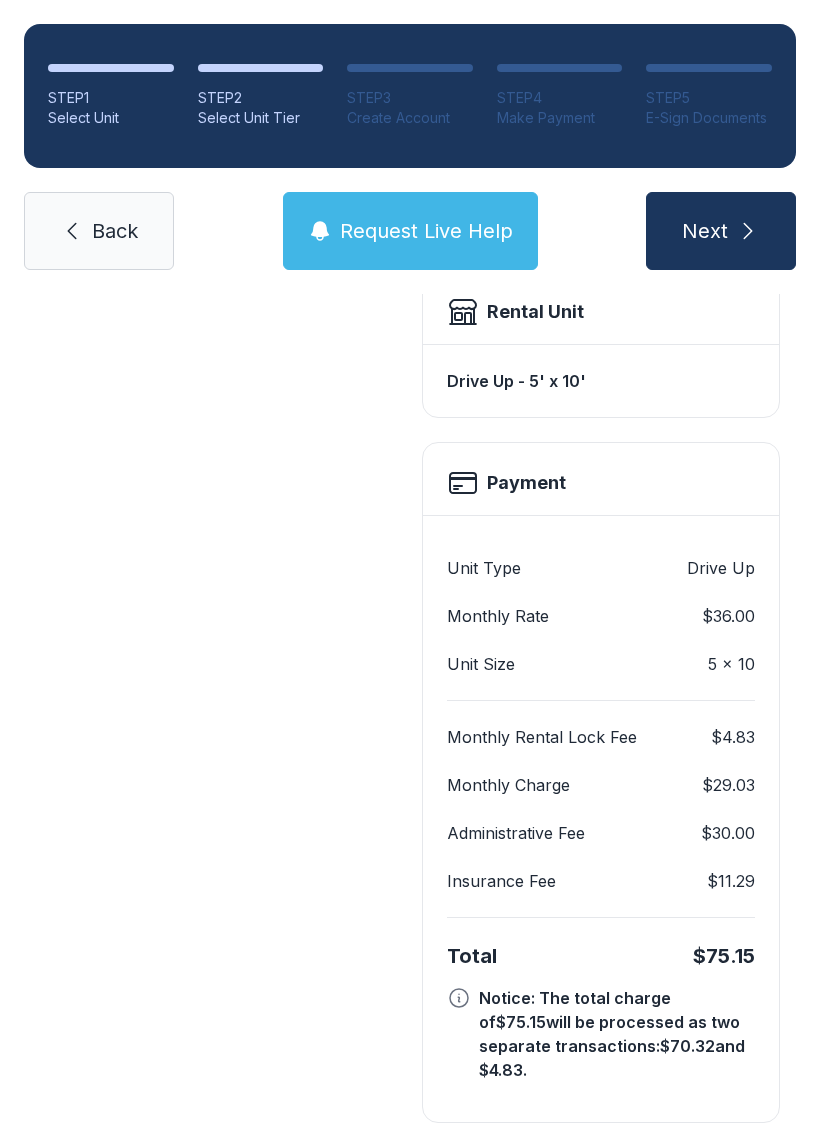 scroll, scrollTop: 569, scrollLeft: 0, axis: vertical 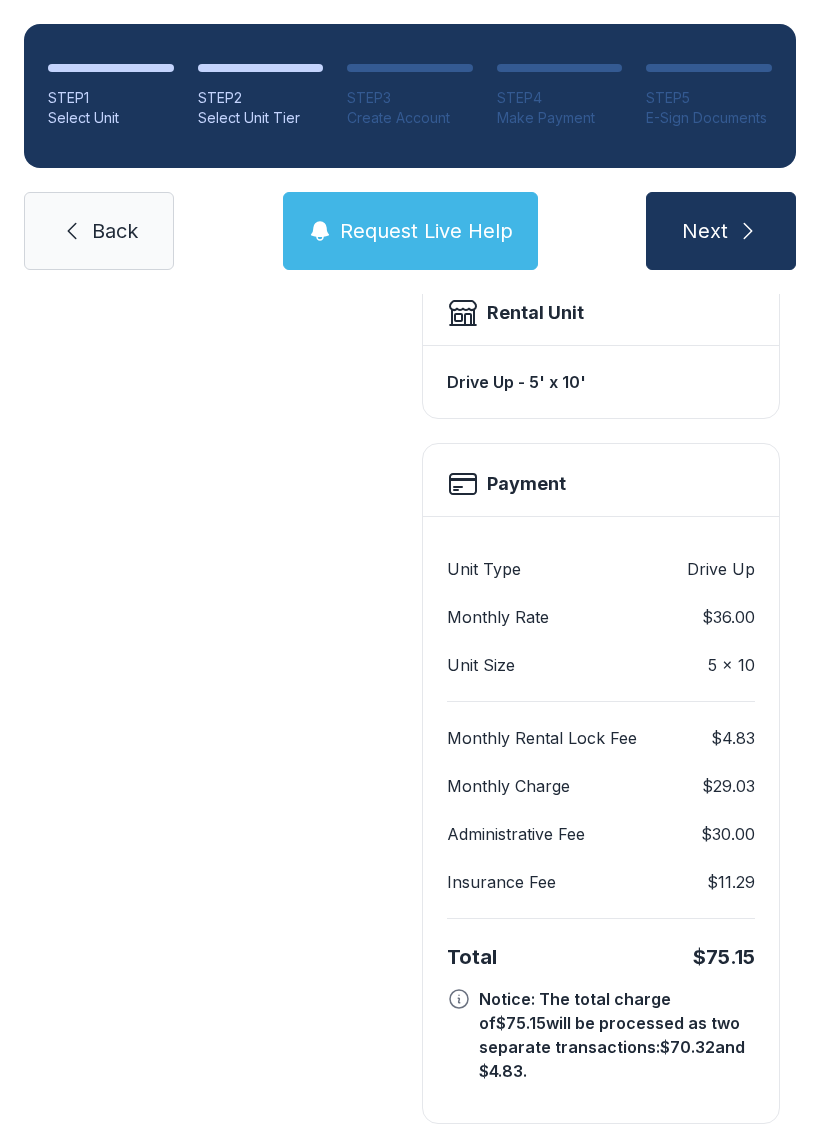 click on "Back" at bounding box center [99, 231] 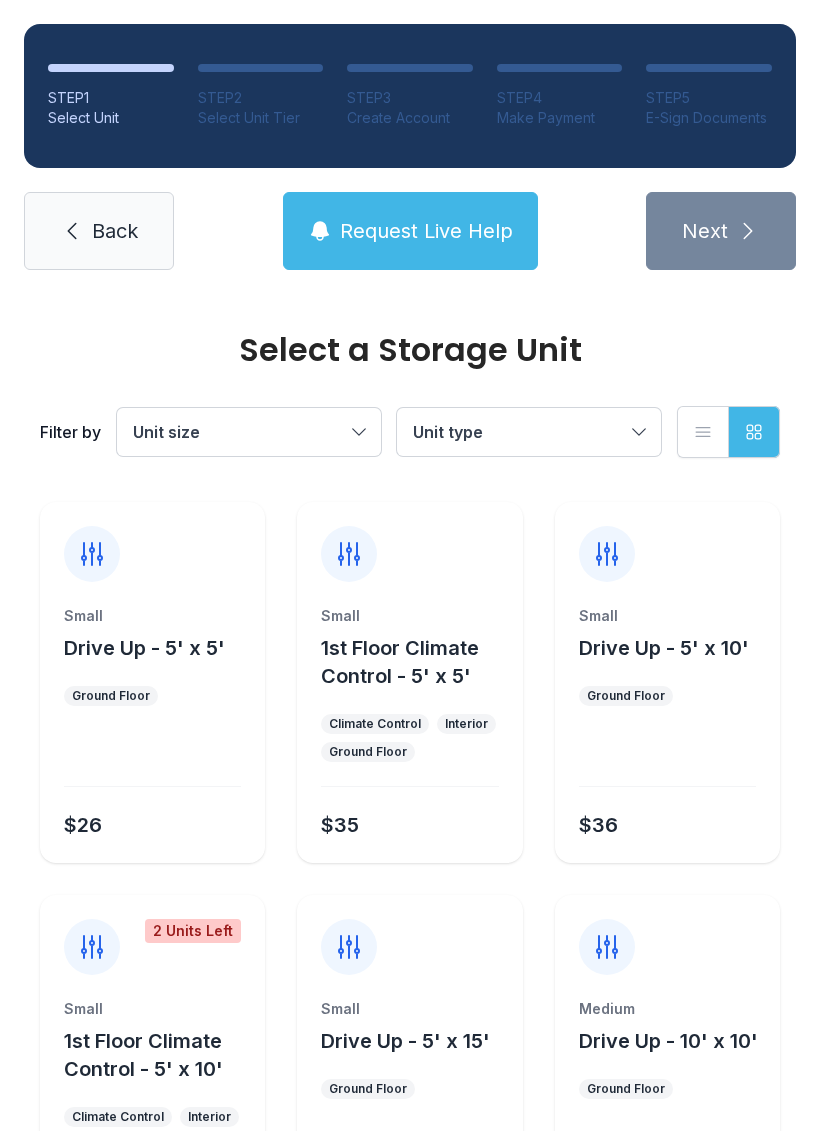 scroll, scrollTop: 0, scrollLeft: 0, axis: both 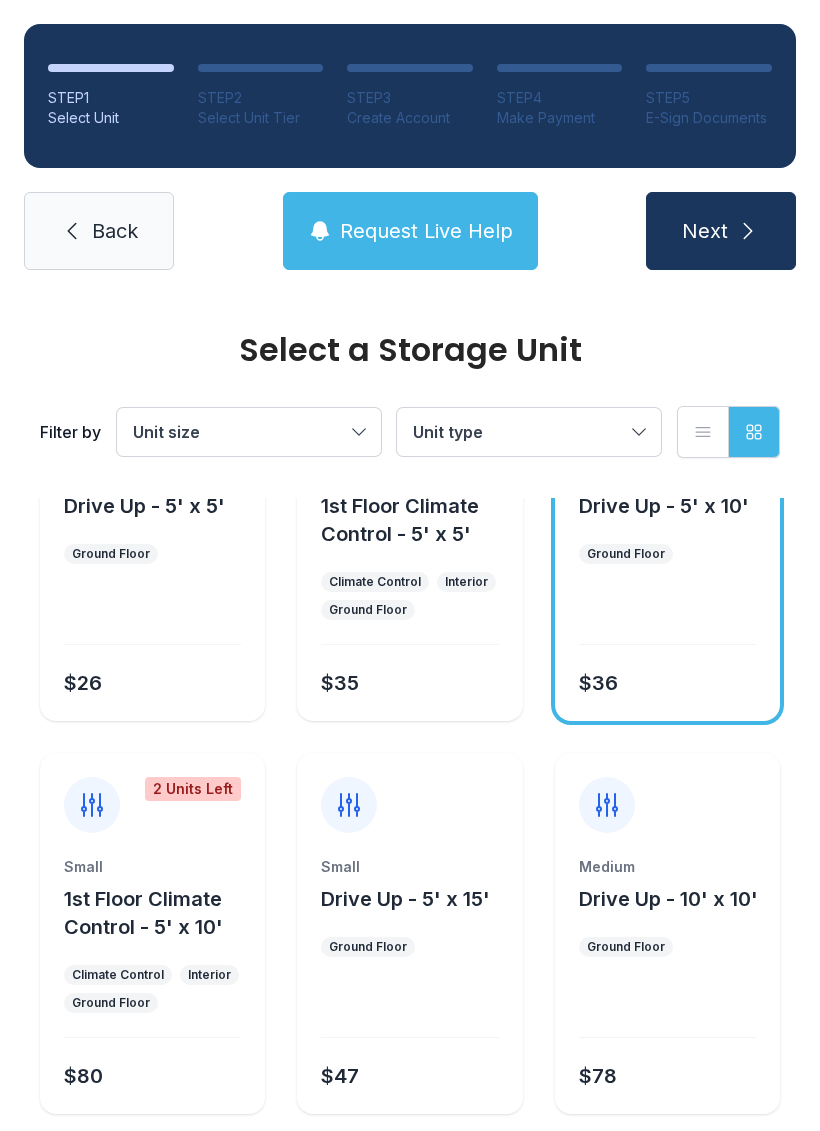 click on "Small 1st Floor Climate Control - 5' x 10' Climate Control Interior Ground Floor $80" at bounding box center (152, 985) 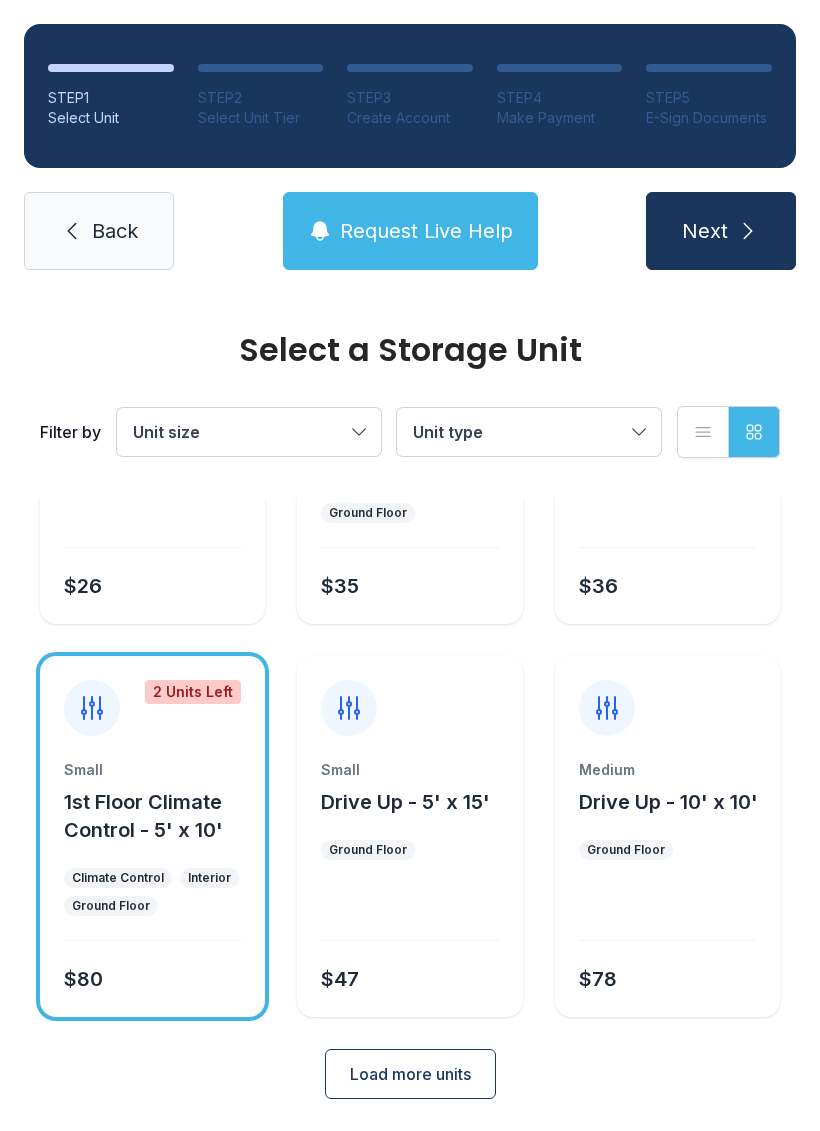 scroll, scrollTop: 238, scrollLeft: 0, axis: vertical 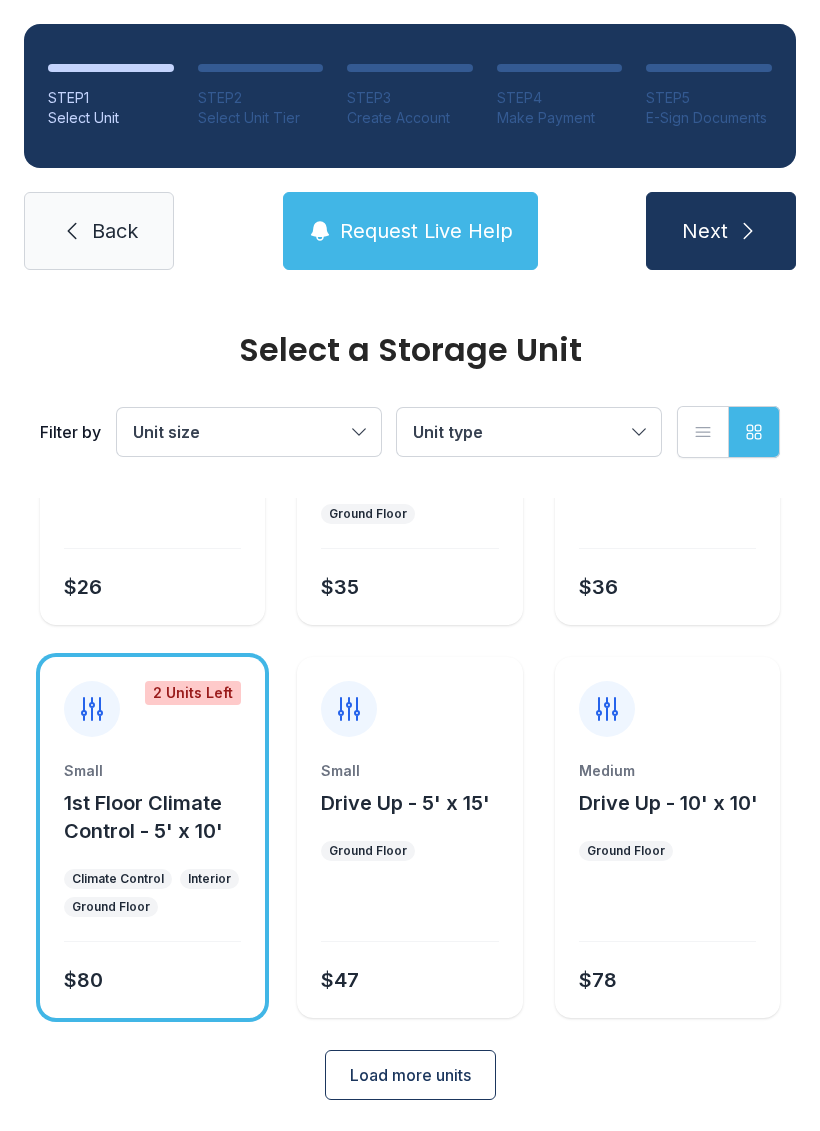 click on "Climate Control Interior Ground Floor" at bounding box center (152, 893) 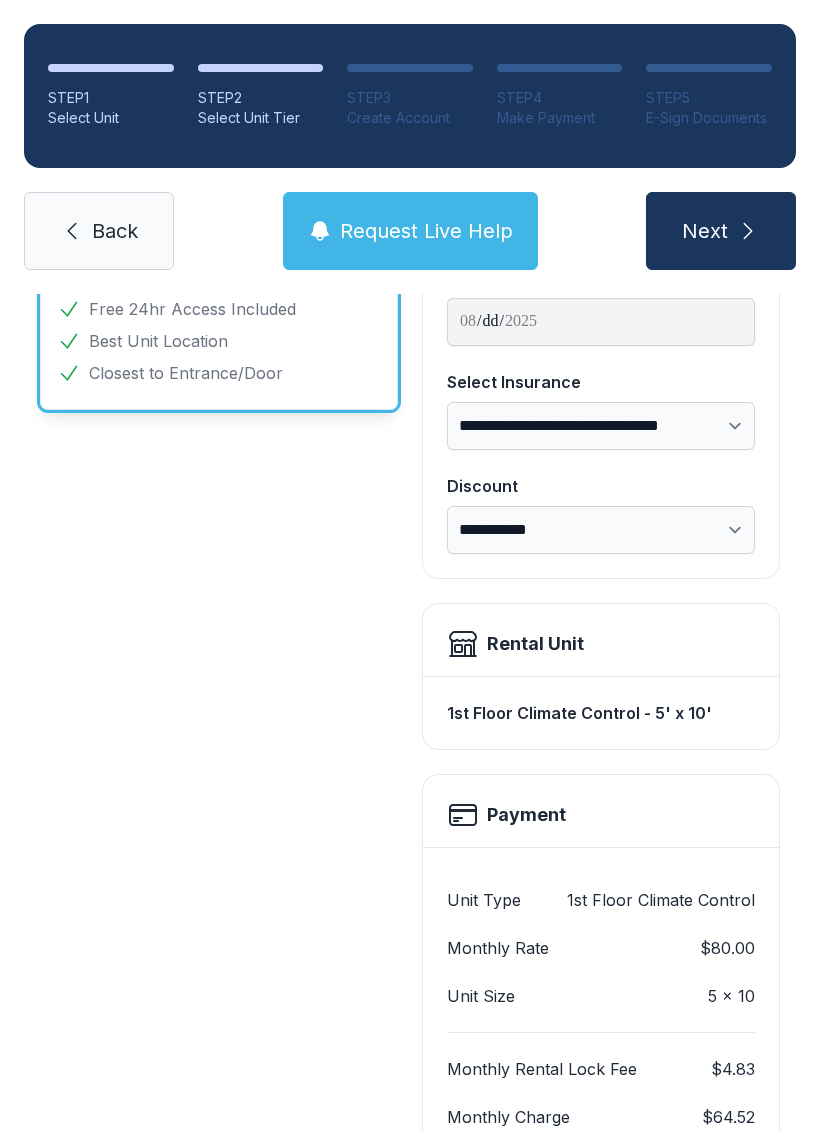 scroll, scrollTop: 0, scrollLeft: 0, axis: both 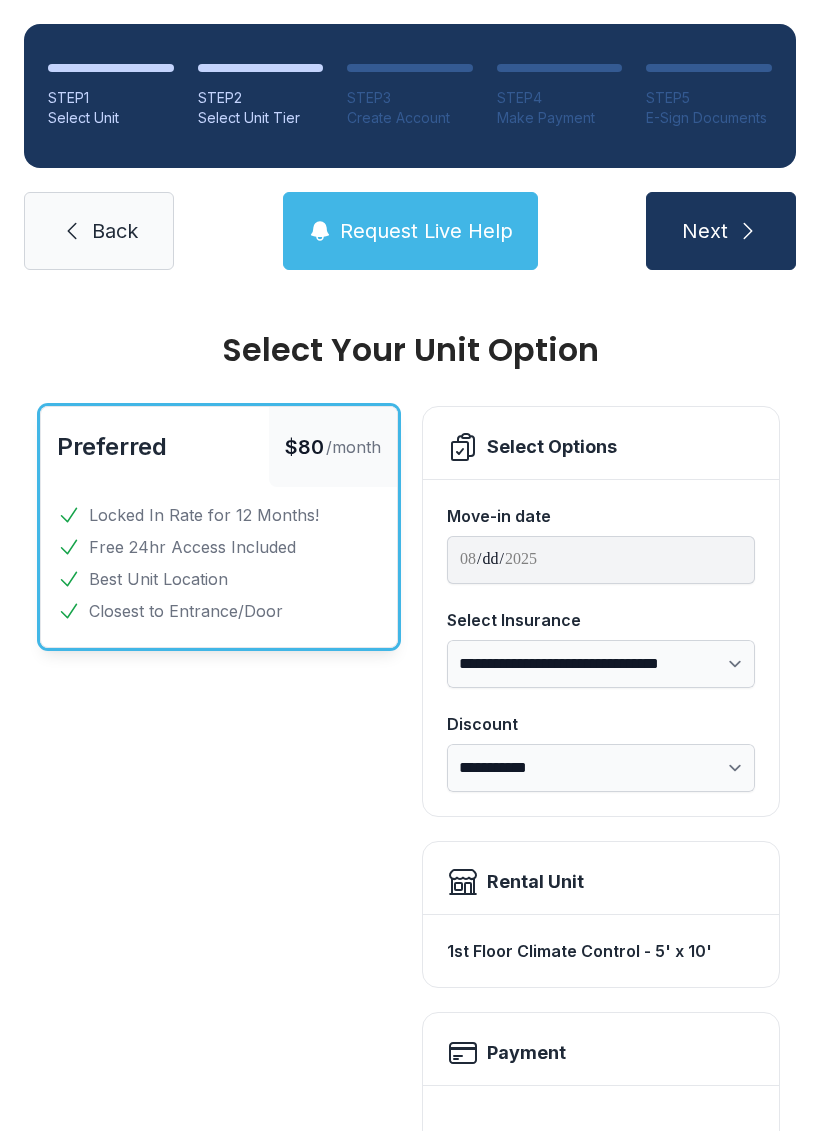 click on "**********" at bounding box center [601, 664] 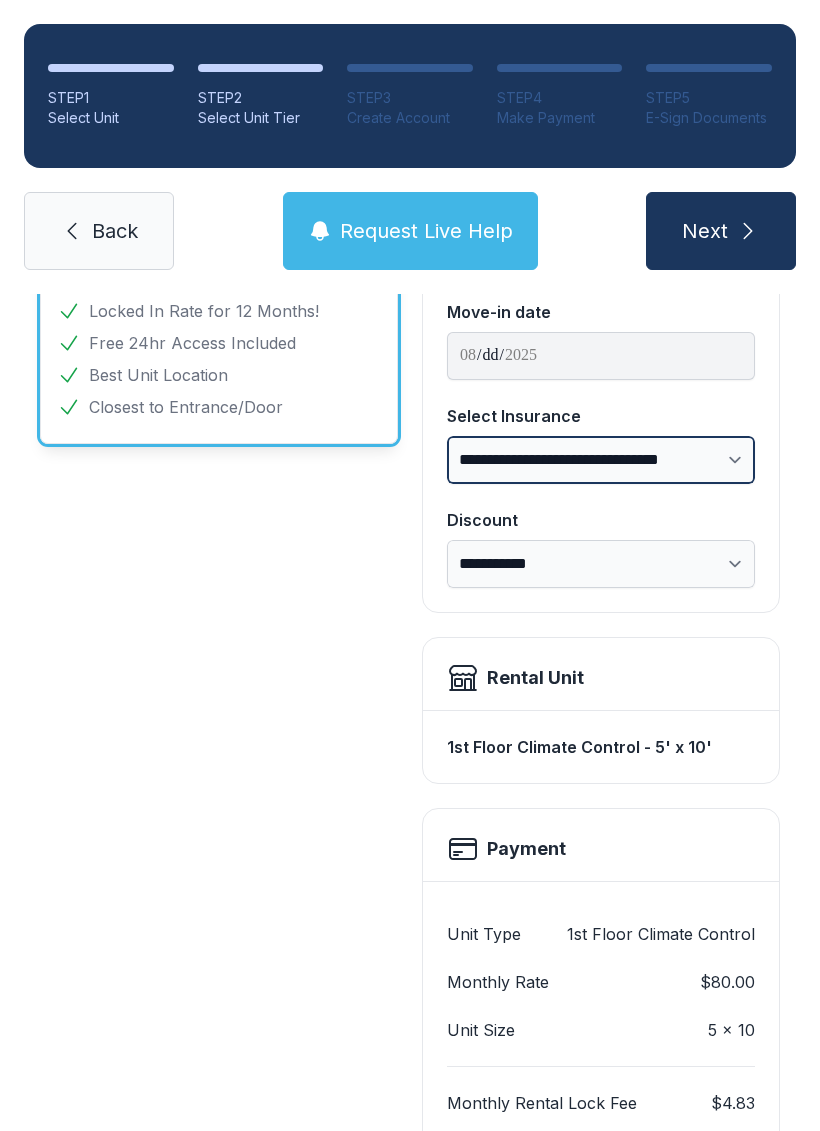 scroll, scrollTop: 222, scrollLeft: 0, axis: vertical 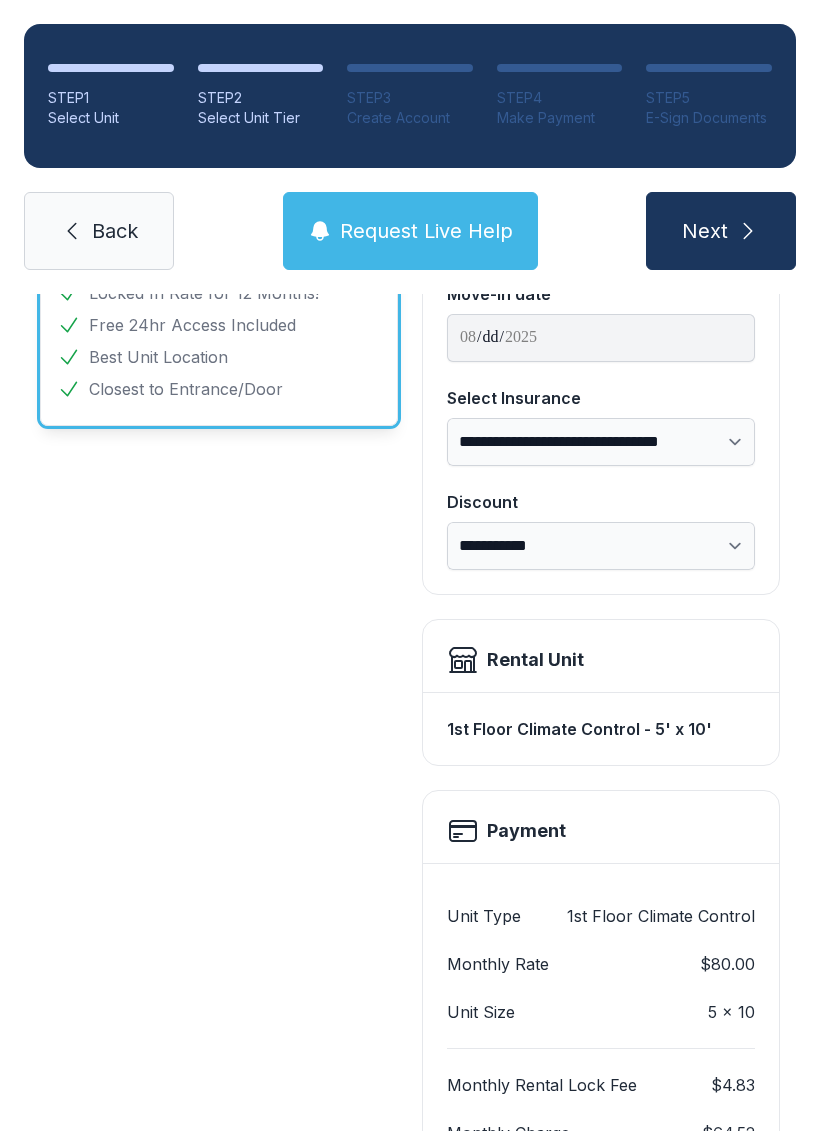 click on "**********" at bounding box center [601, 546] 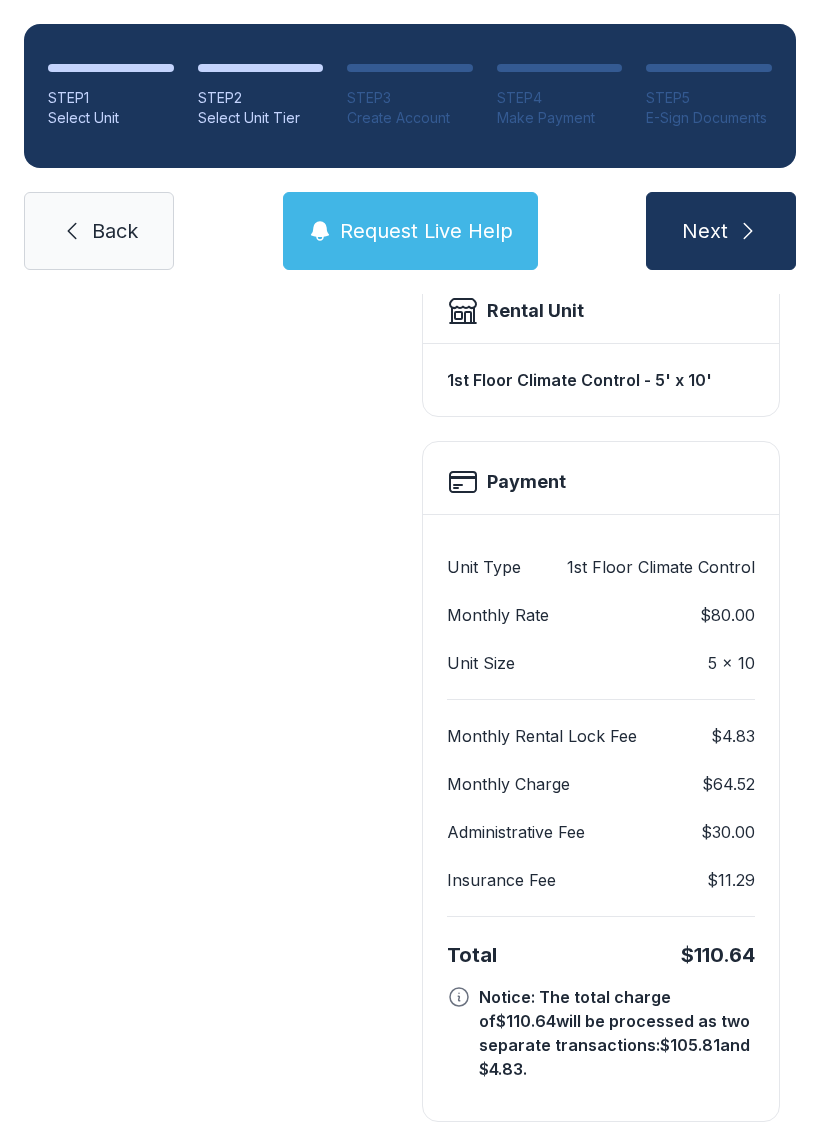 scroll, scrollTop: 569, scrollLeft: 0, axis: vertical 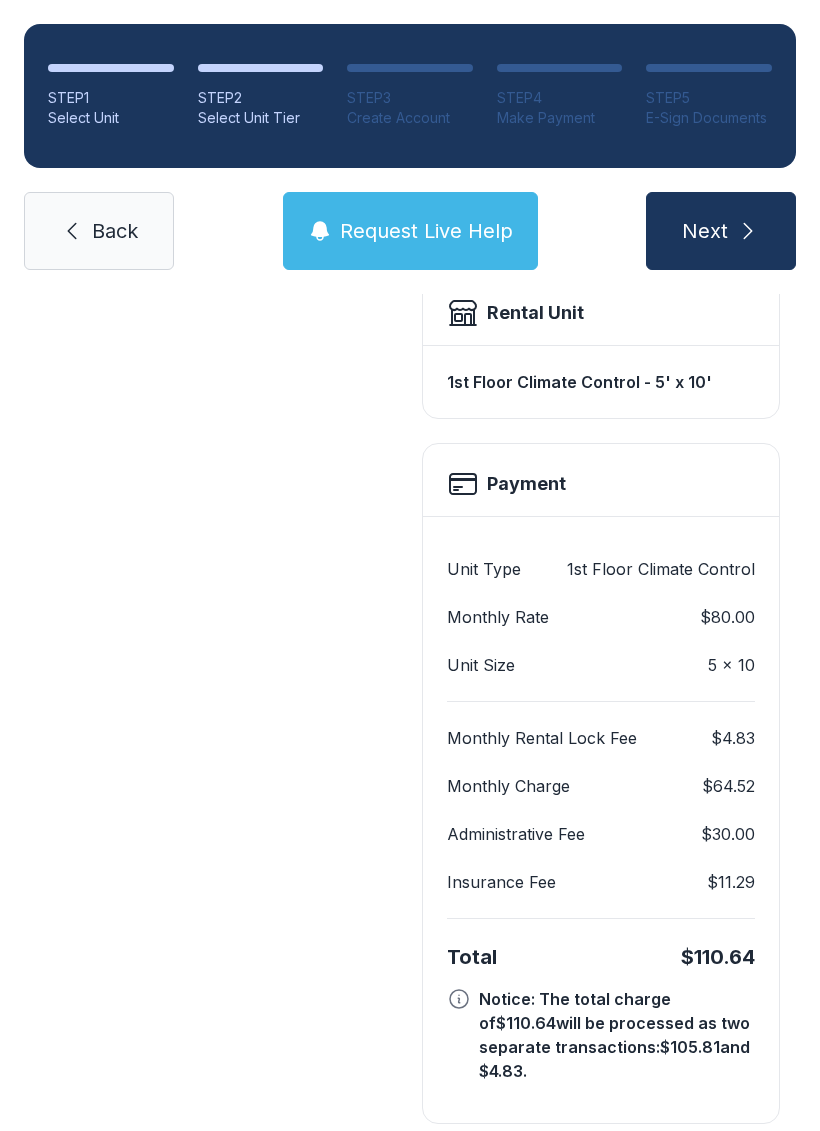click on "$110.64" at bounding box center [718, 957] 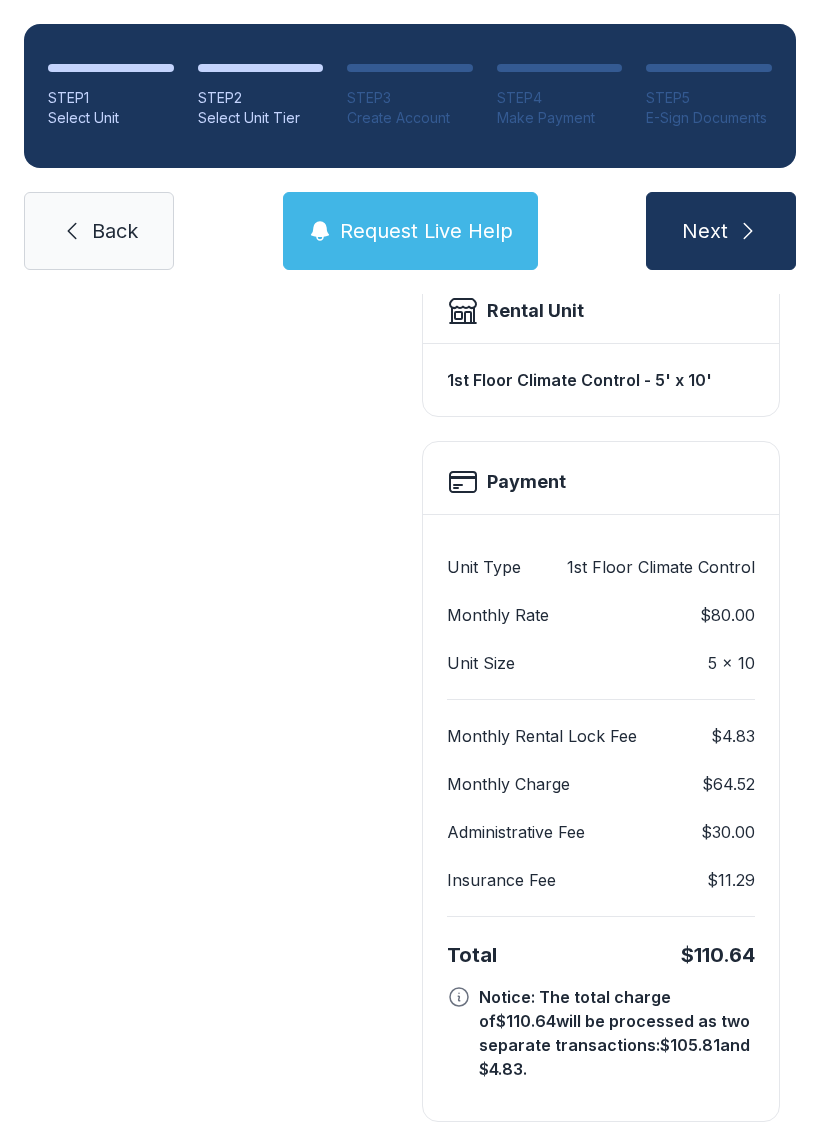 scroll, scrollTop: 569, scrollLeft: 0, axis: vertical 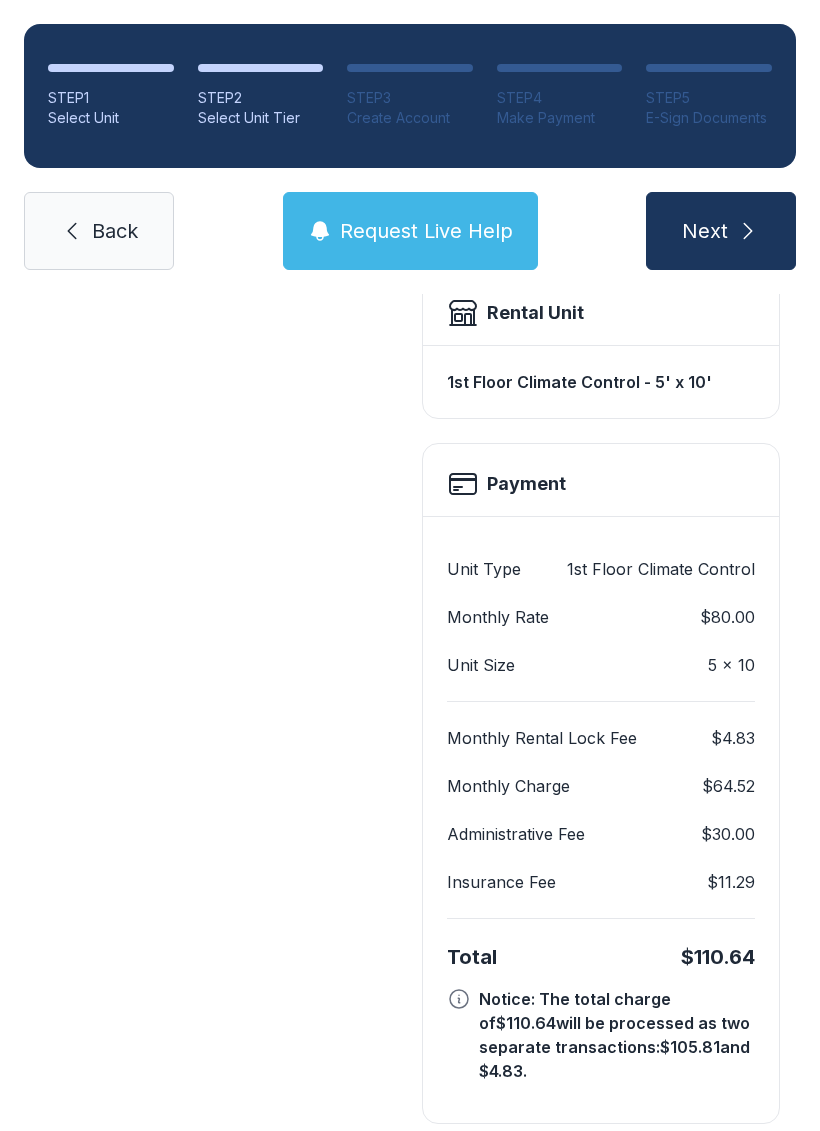 click on "Back" at bounding box center (99, 231) 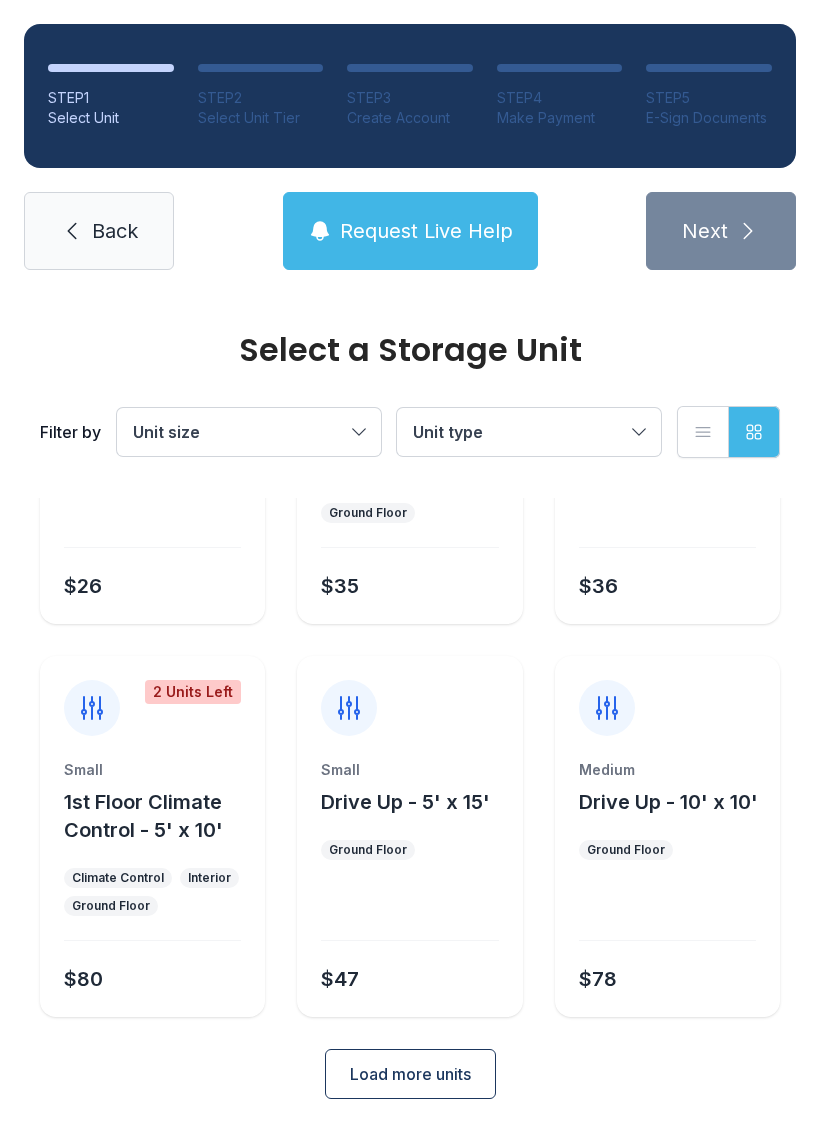 scroll, scrollTop: 238, scrollLeft: 0, axis: vertical 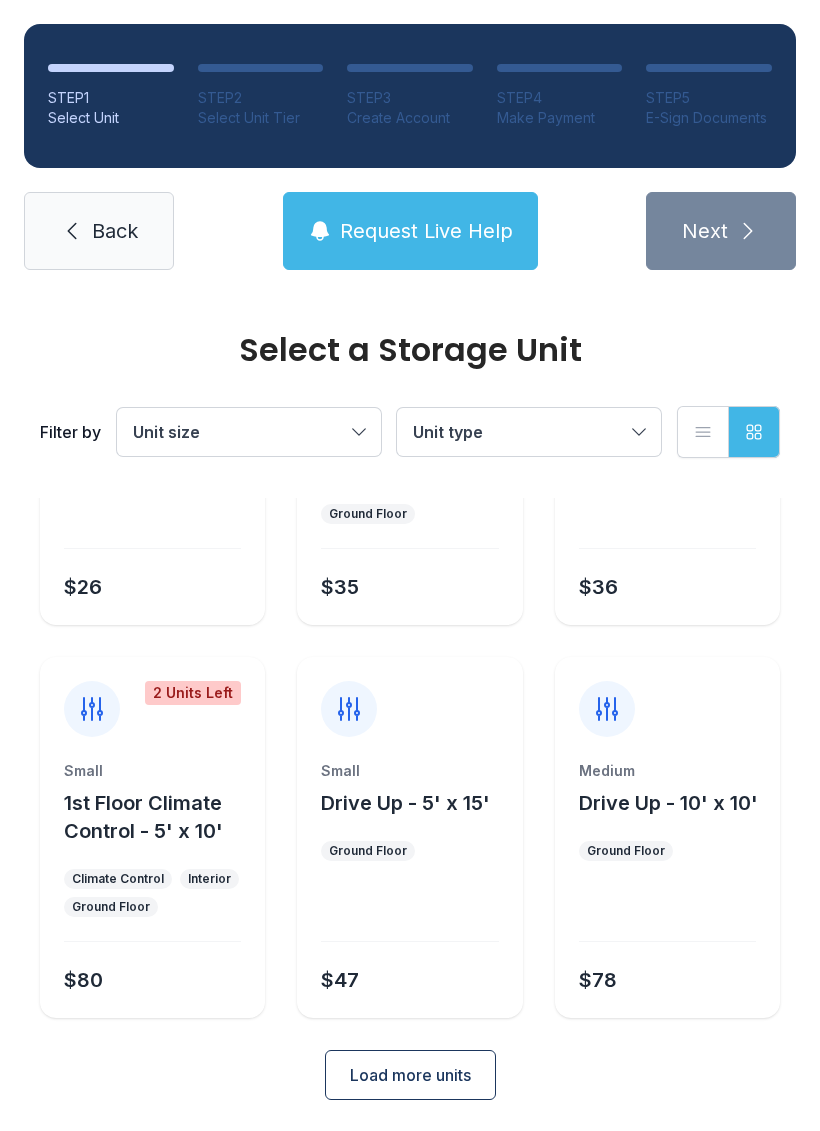 click on "$80" at bounding box center (148, 976) 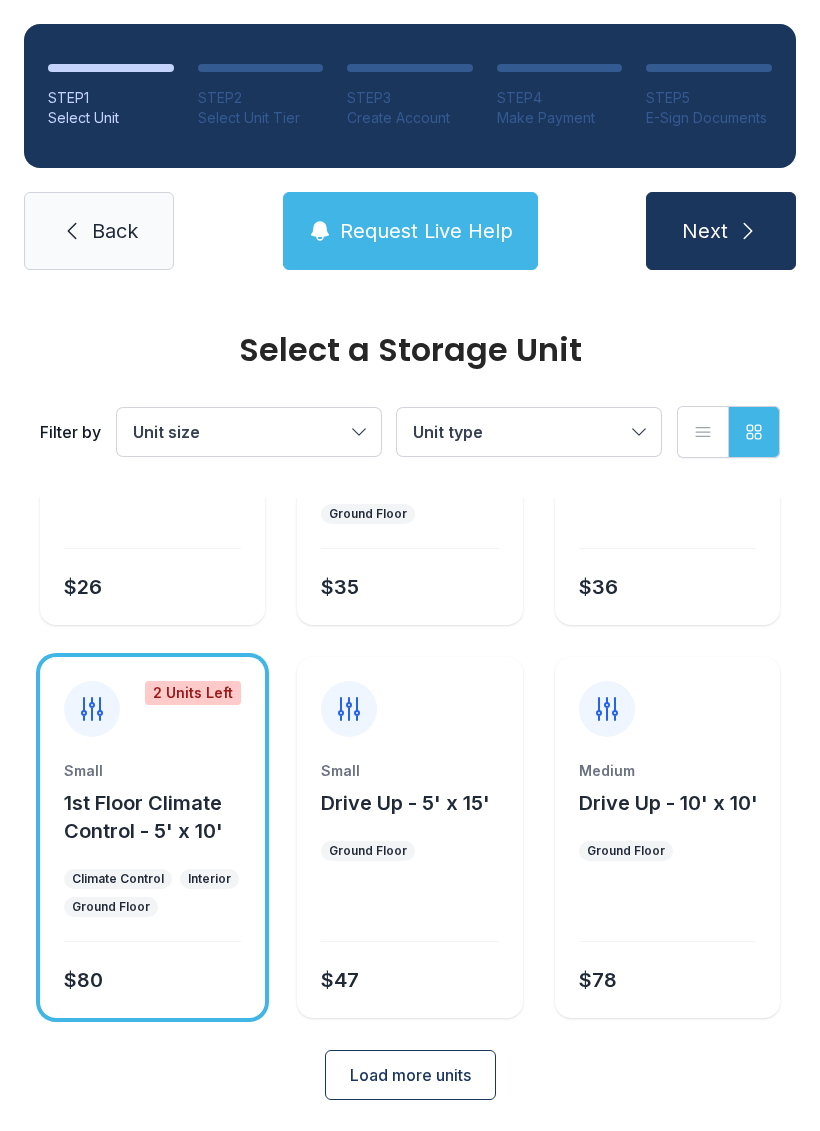 click on "Next" at bounding box center (721, 231) 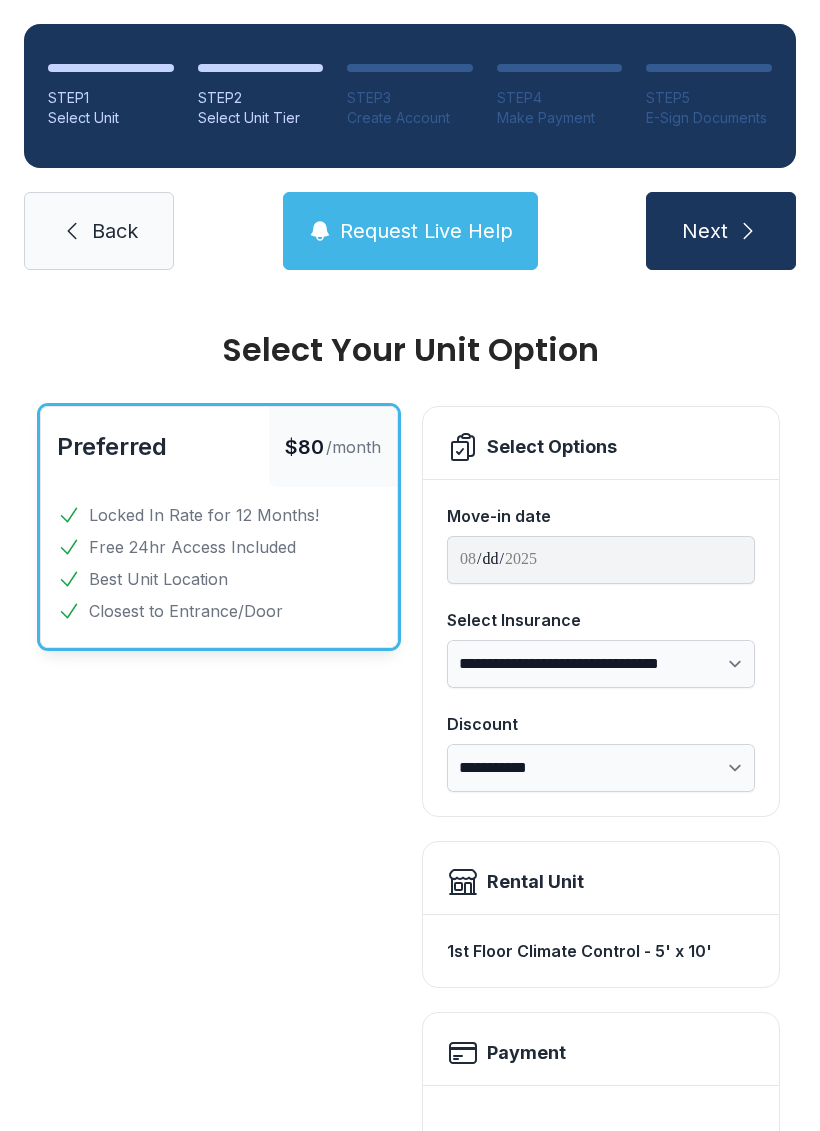 scroll, scrollTop: 0, scrollLeft: 0, axis: both 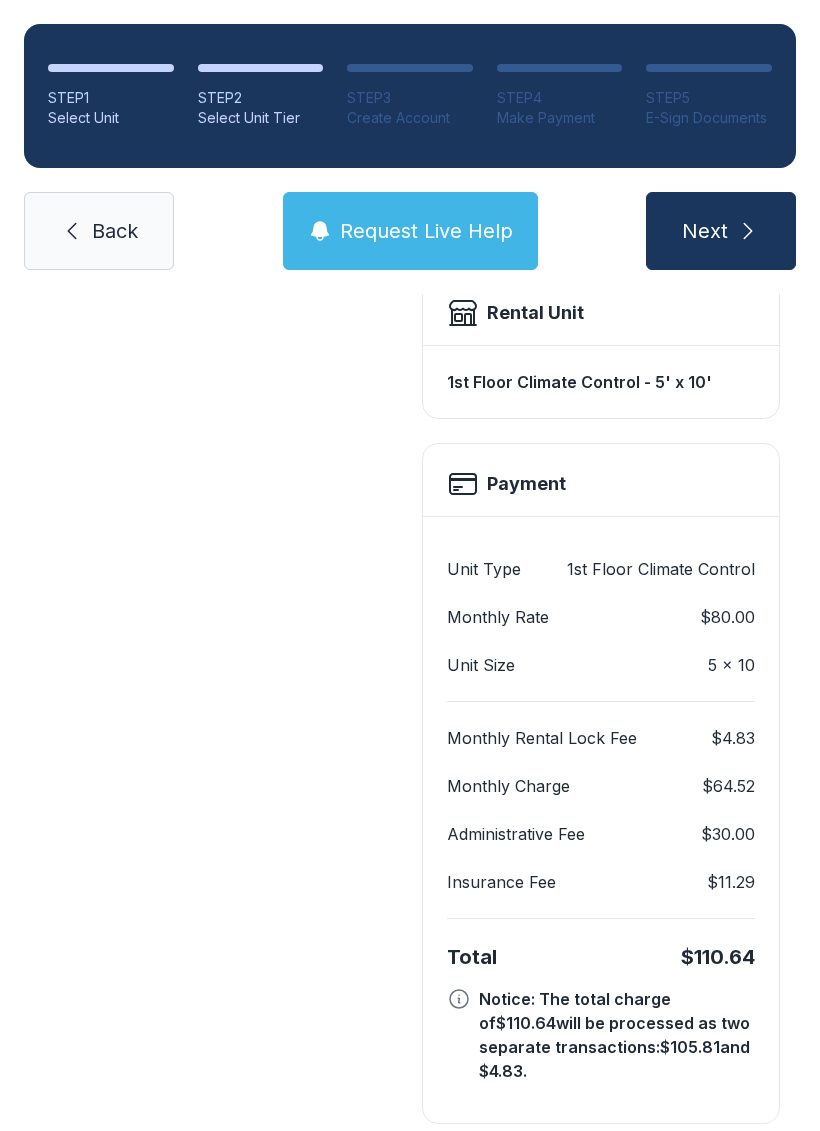 click on "Back" at bounding box center [99, 231] 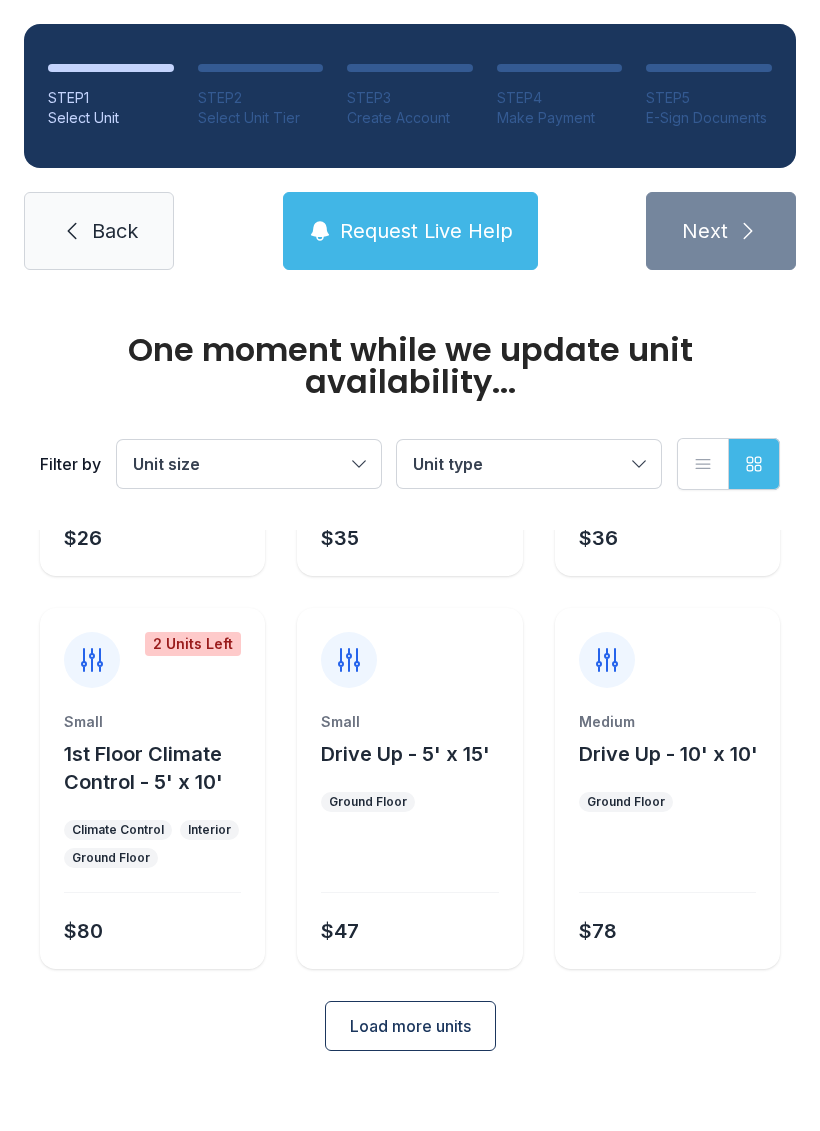scroll, scrollTop: 0, scrollLeft: 0, axis: both 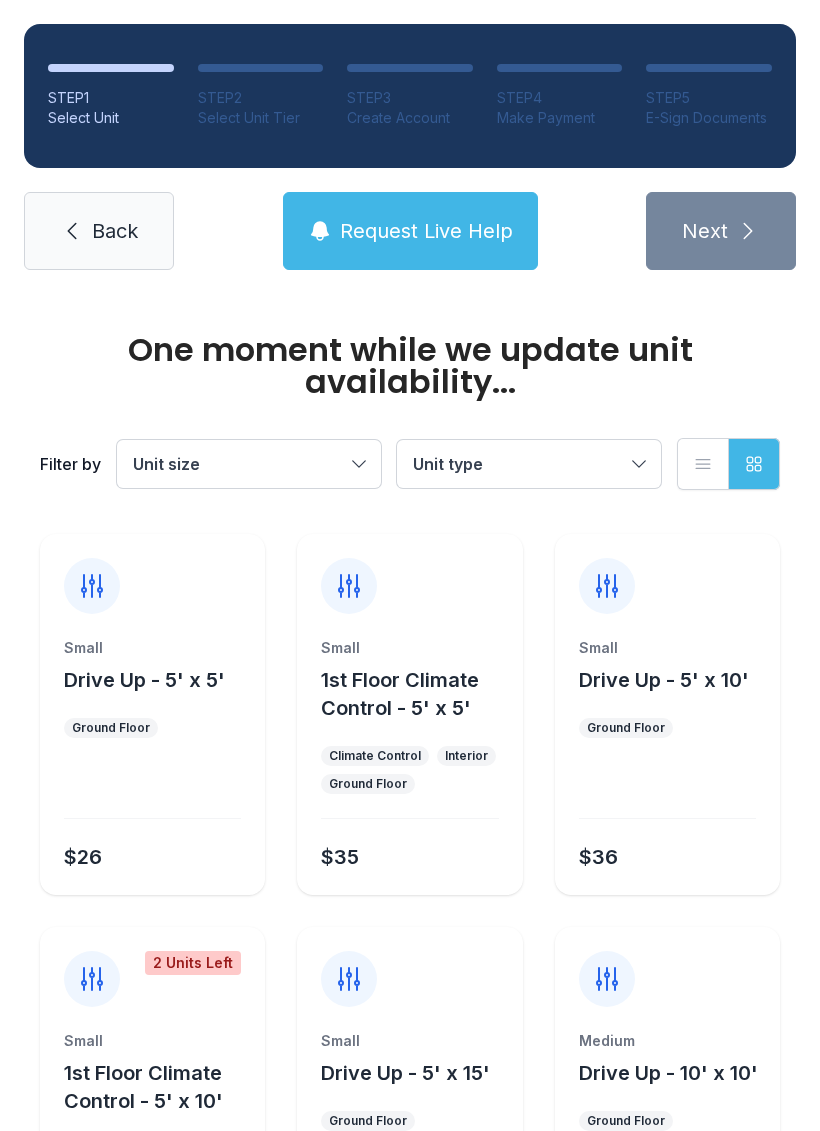 click on "Back" at bounding box center (115, 231) 